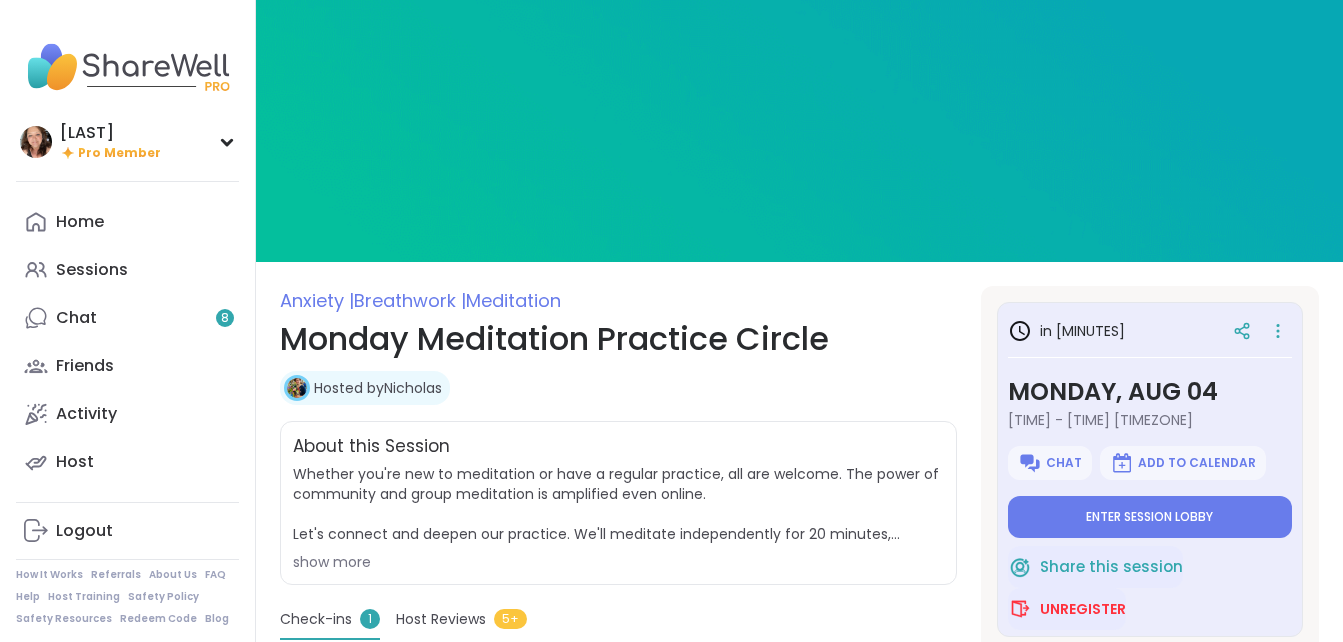 scroll, scrollTop: 0, scrollLeft: 0, axis: both 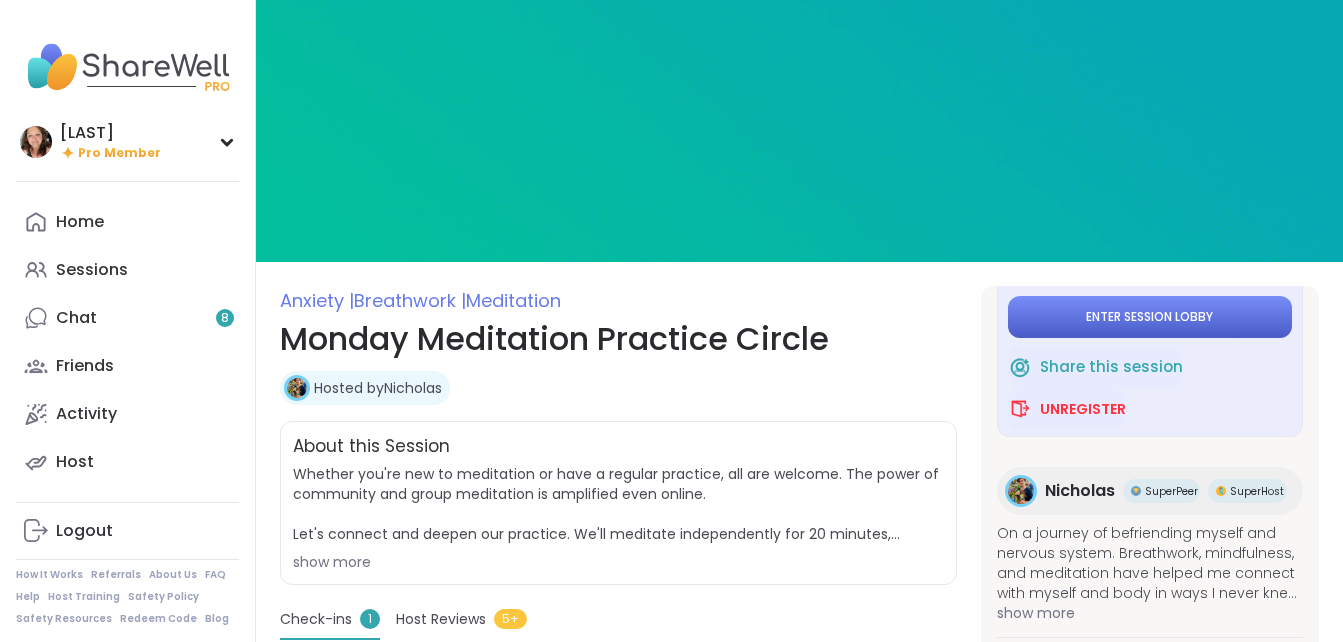 click on "Enter session lobby" at bounding box center [1149, 317] 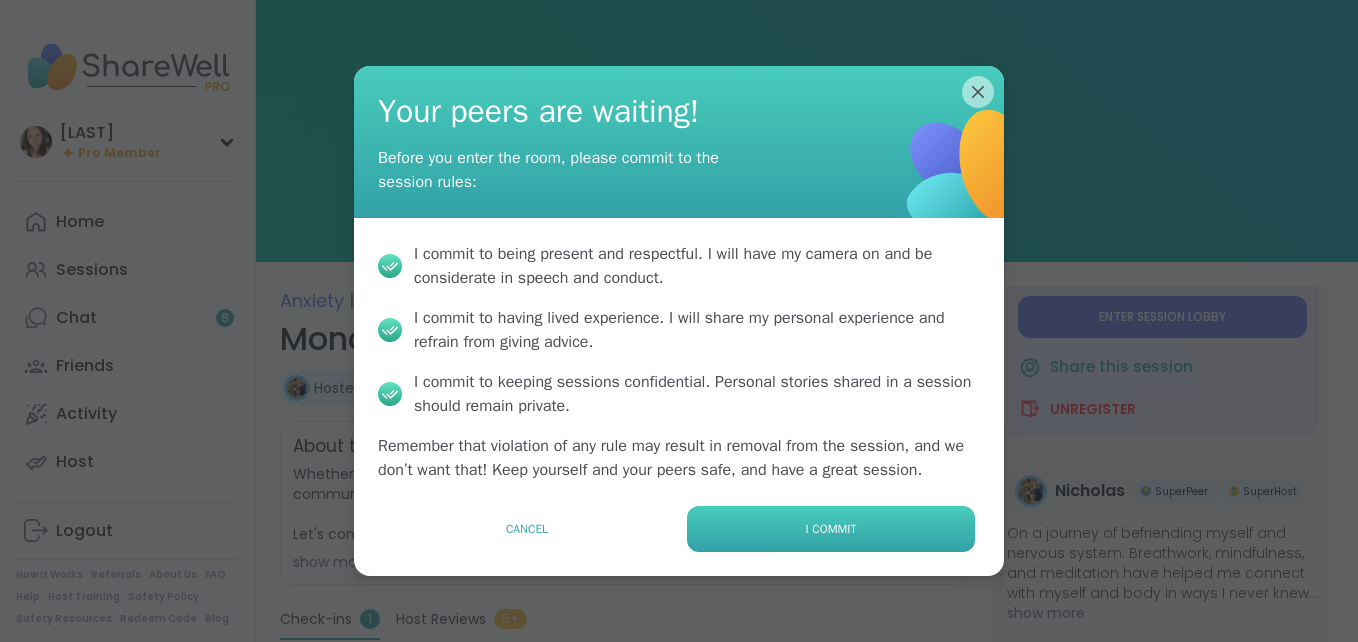 click on "I commit" at bounding box center (831, 529) 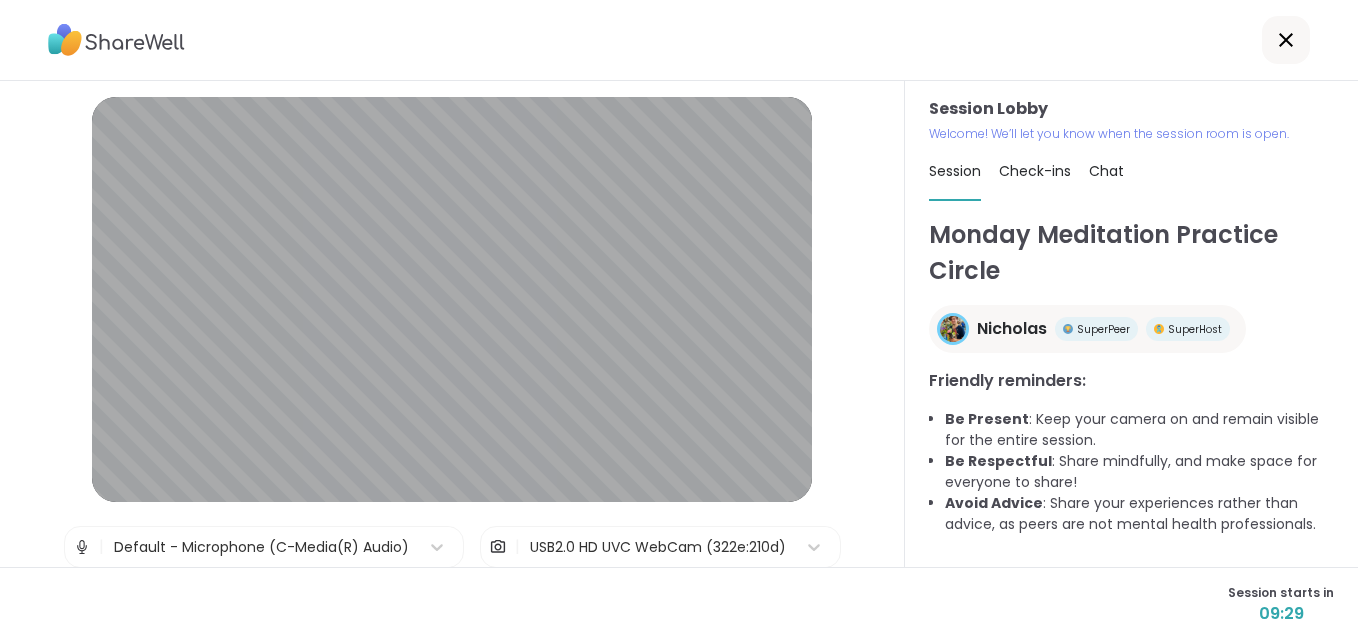 click on "Chat" at bounding box center (1106, 171) 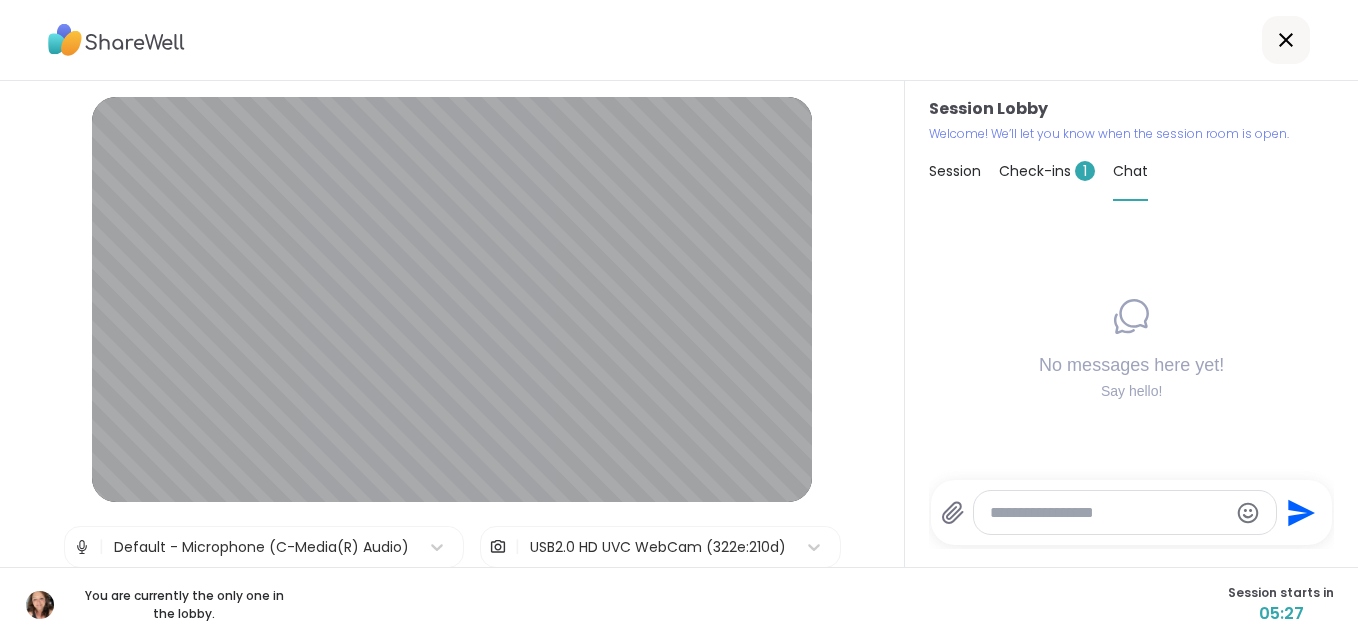 click on "Check-ins 1" at bounding box center (1047, 171) 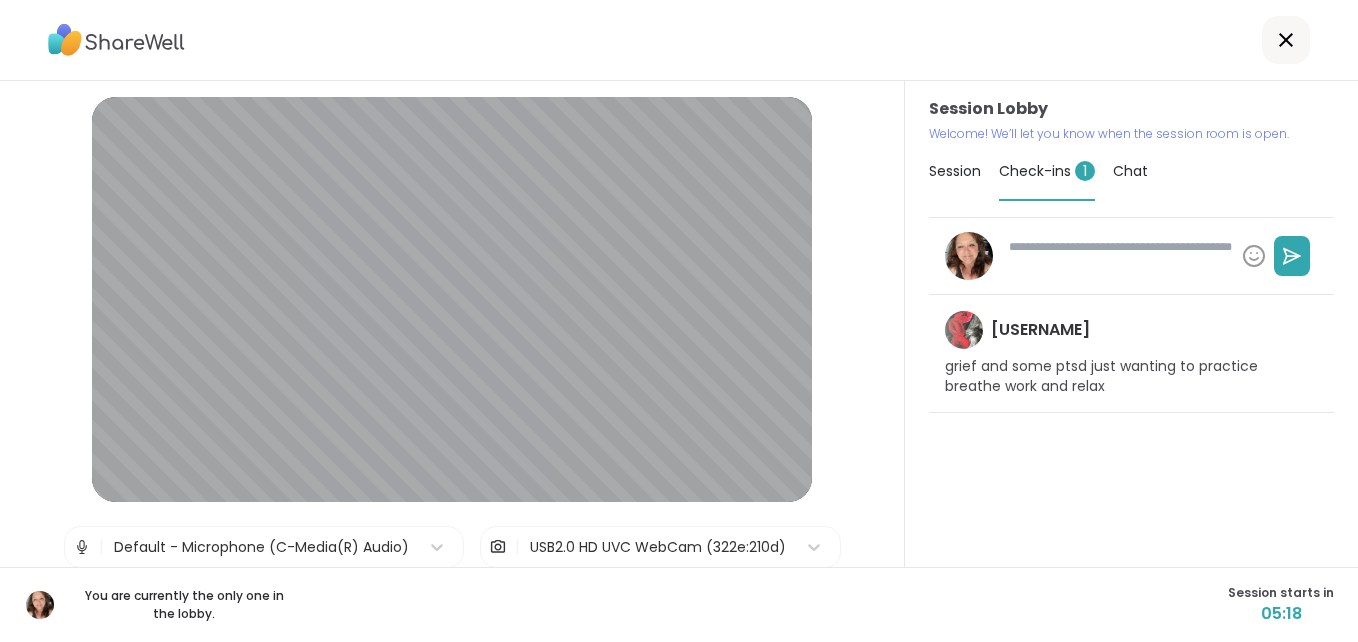 type on "*" 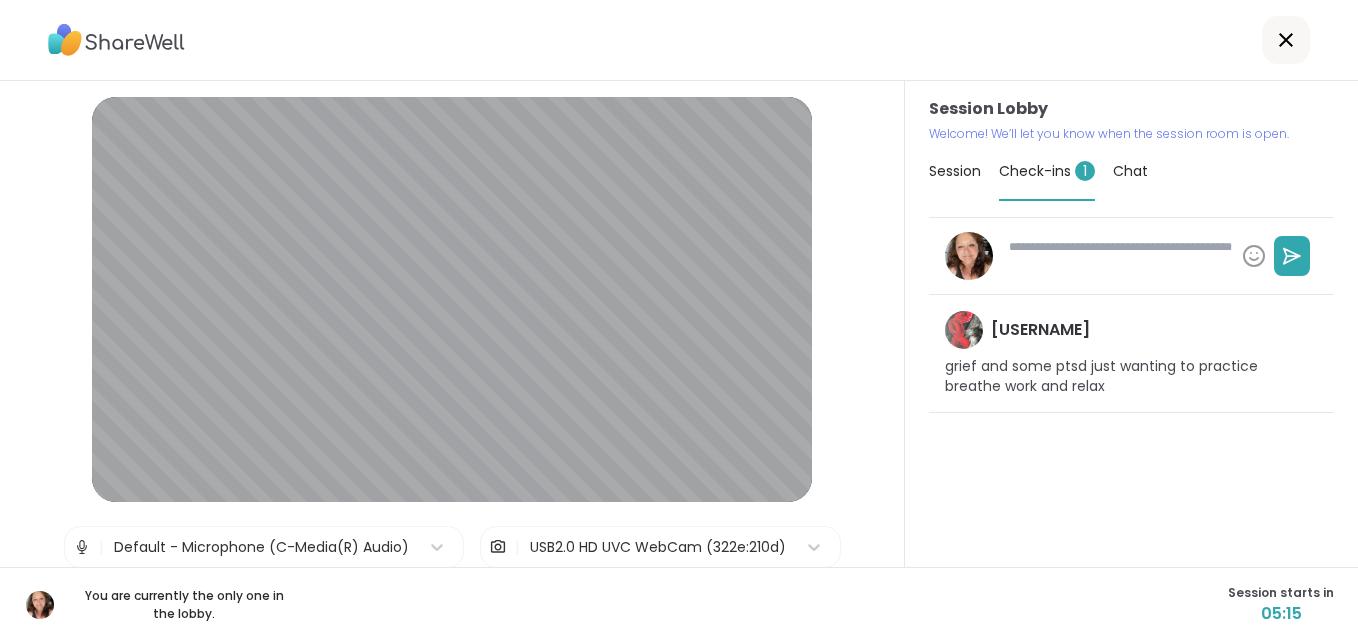 click on "Chat" at bounding box center (1130, 171) 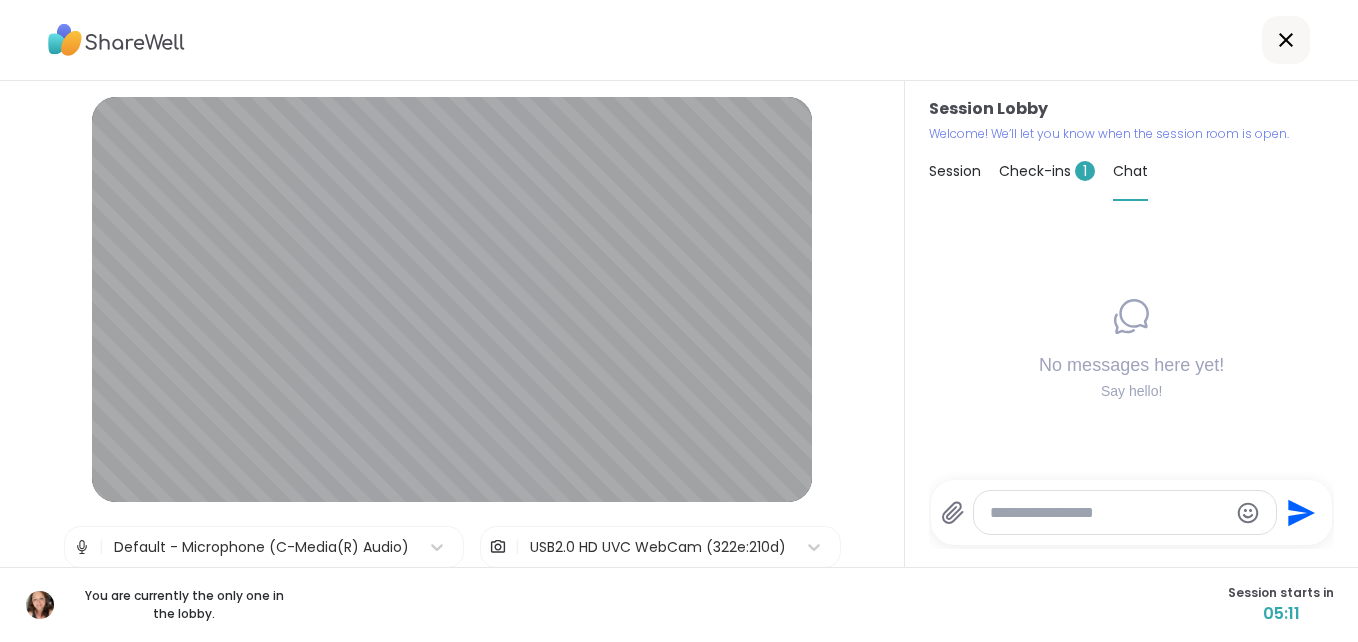 paste on "**********" 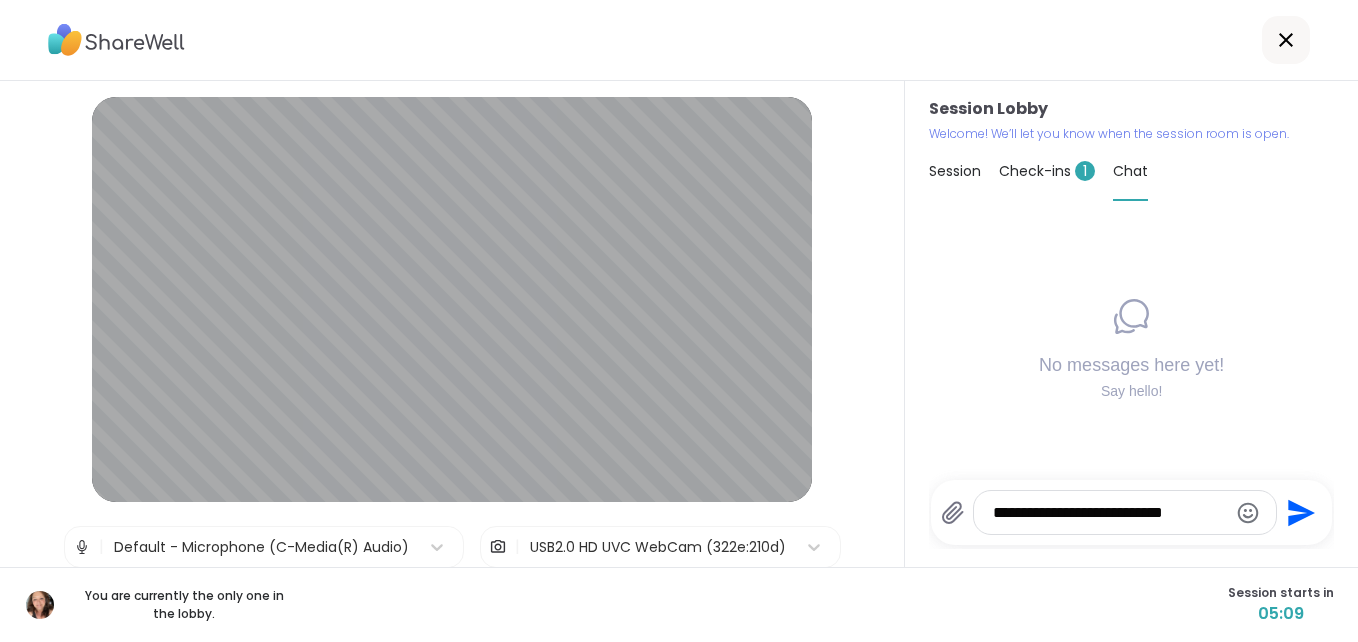 click 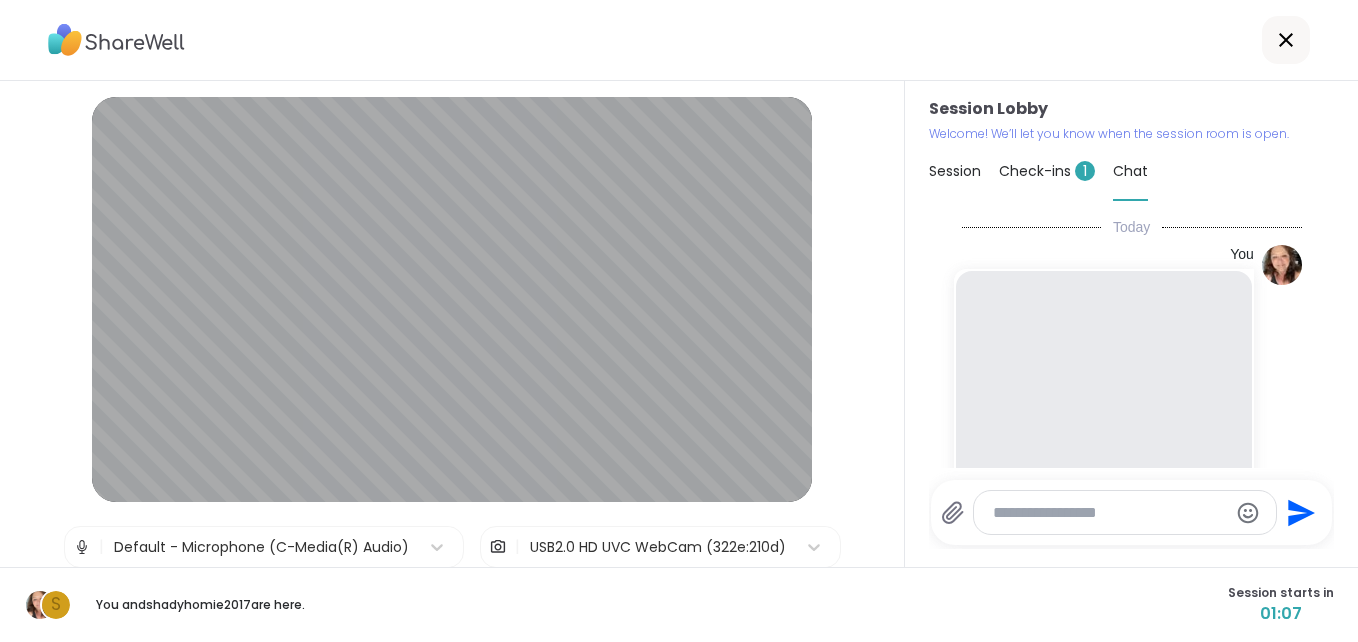 click on "Chat" at bounding box center [1130, 171] 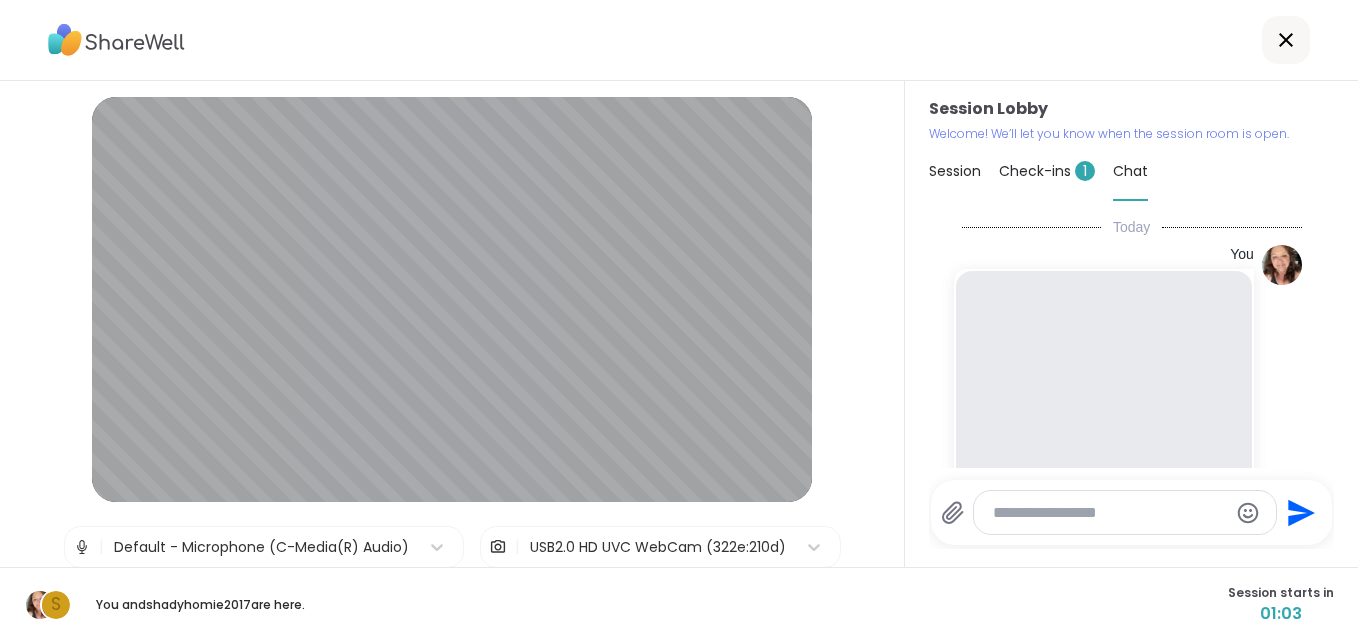 paste on "**********" 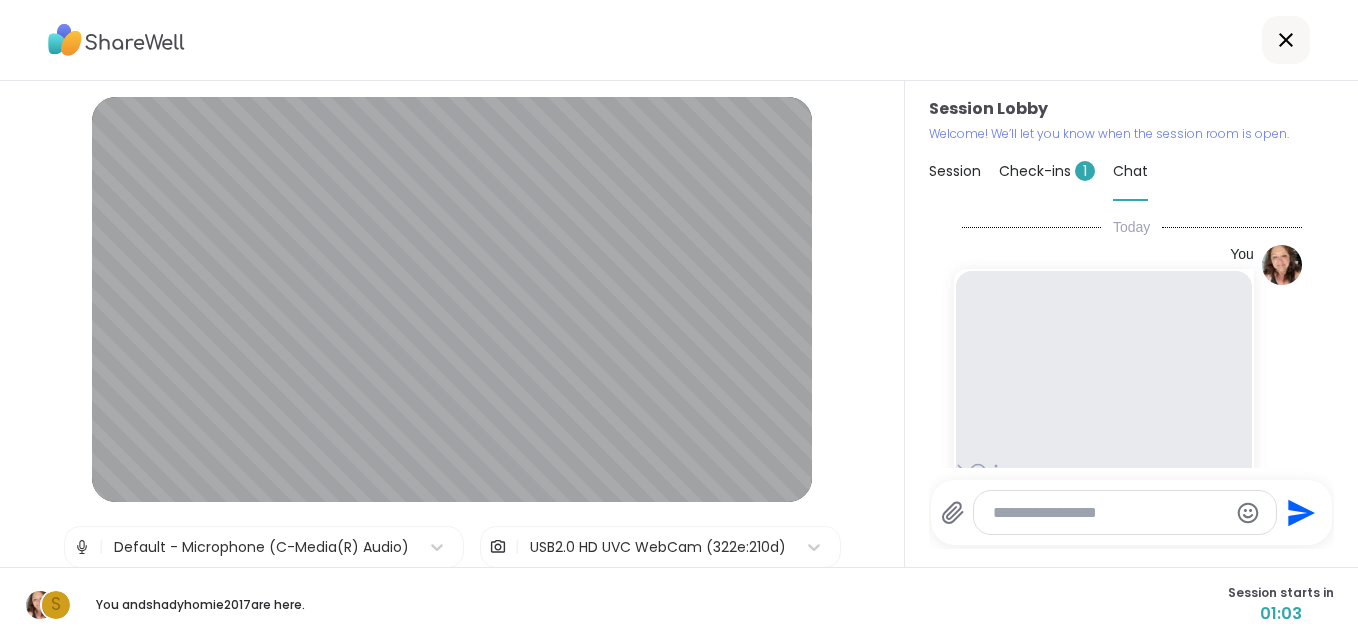 type on "**********" 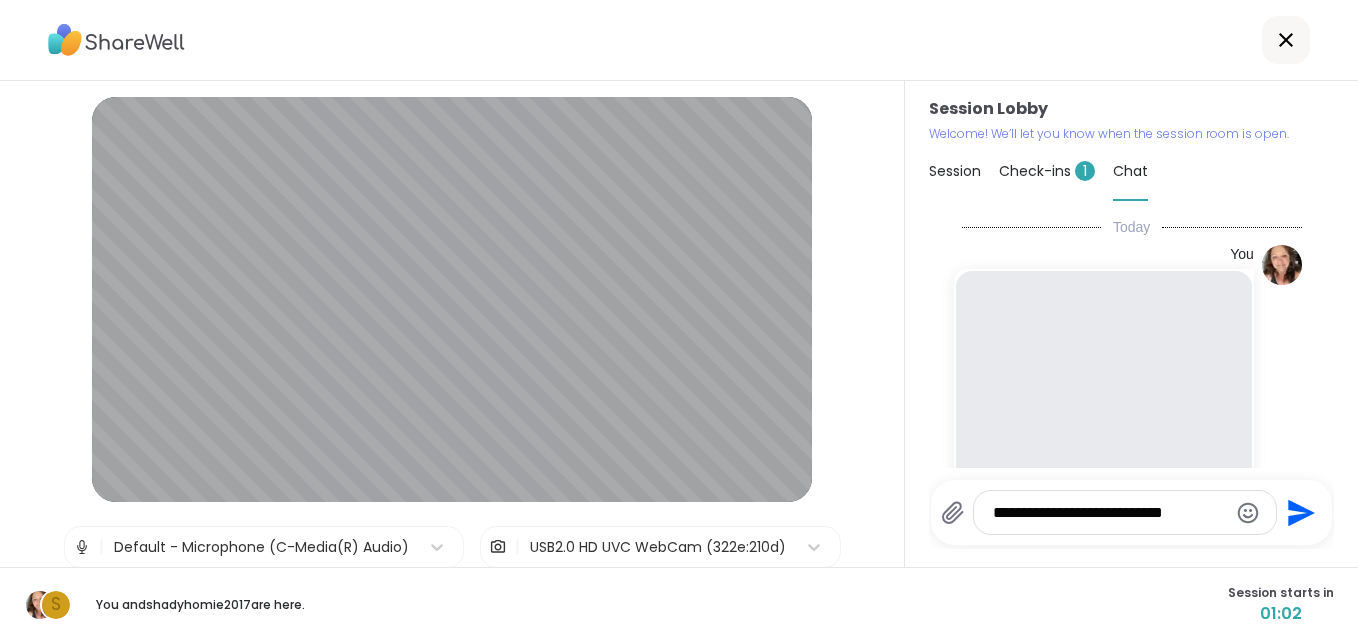 click 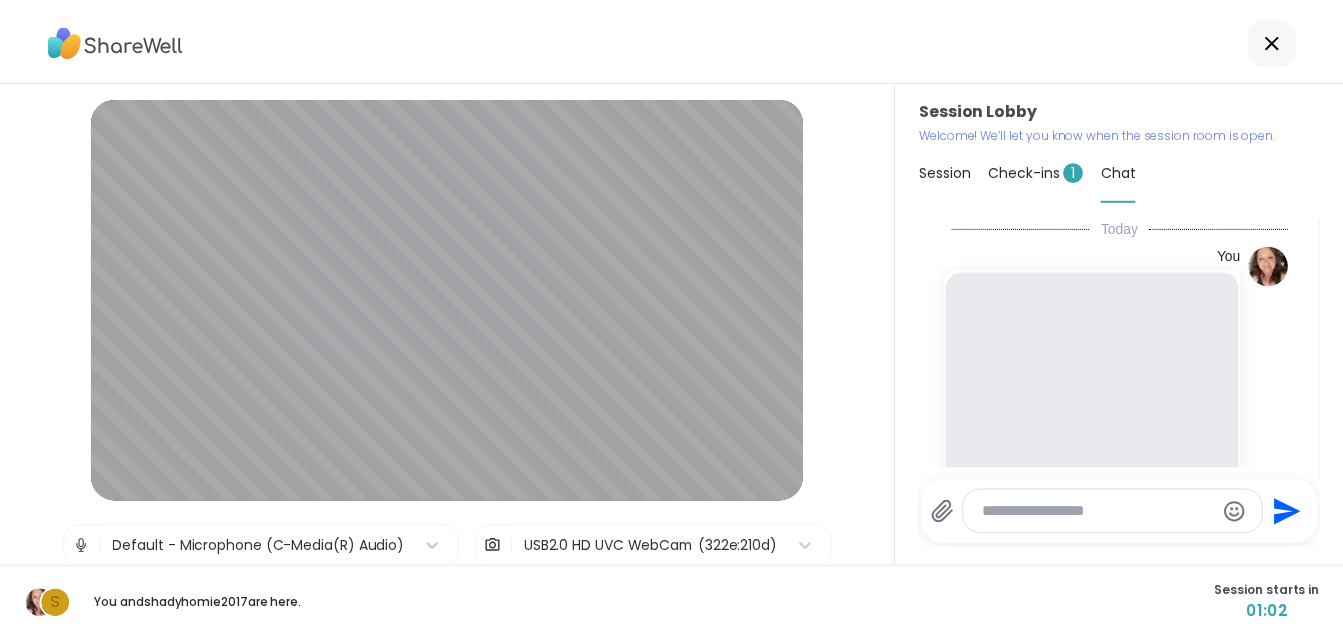scroll, scrollTop: 367, scrollLeft: 0, axis: vertical 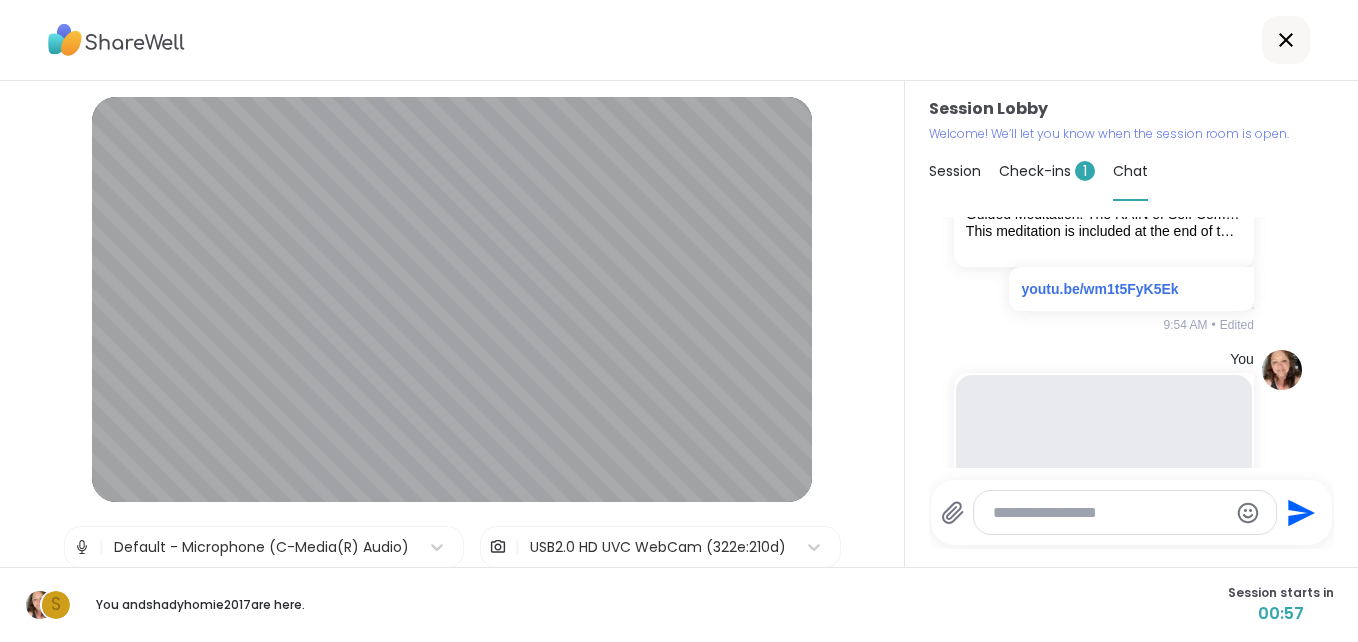 click 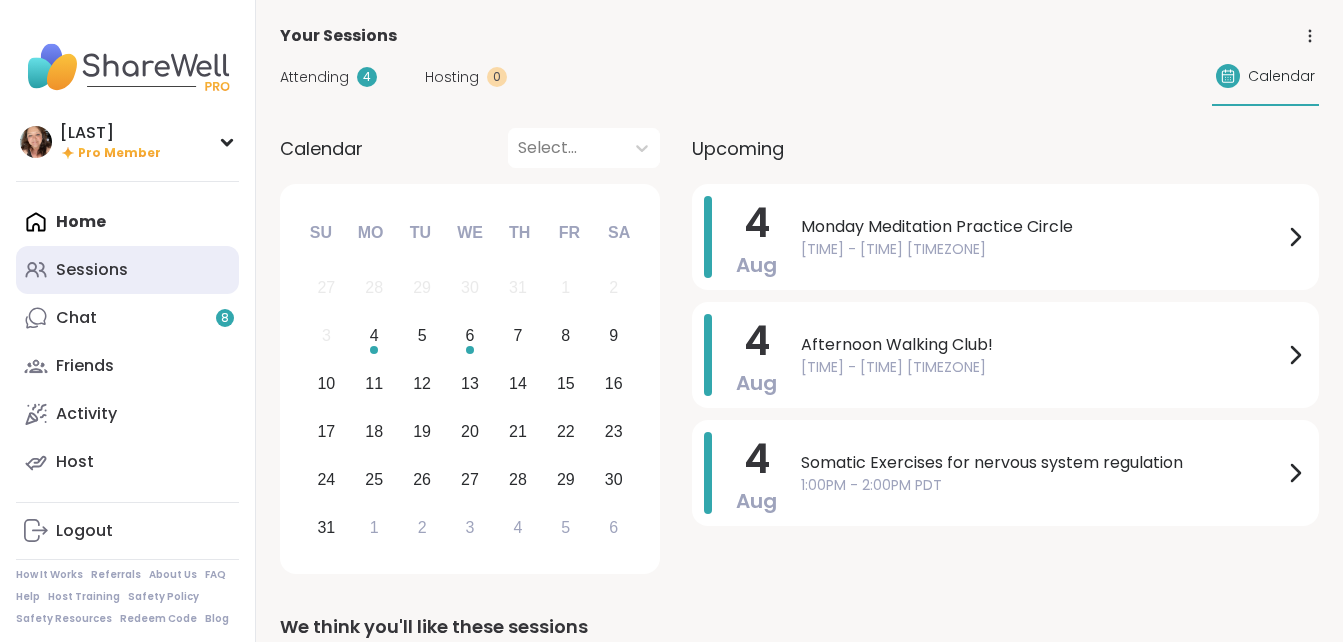 click on "Sessions" at bounding box center [92, 270] 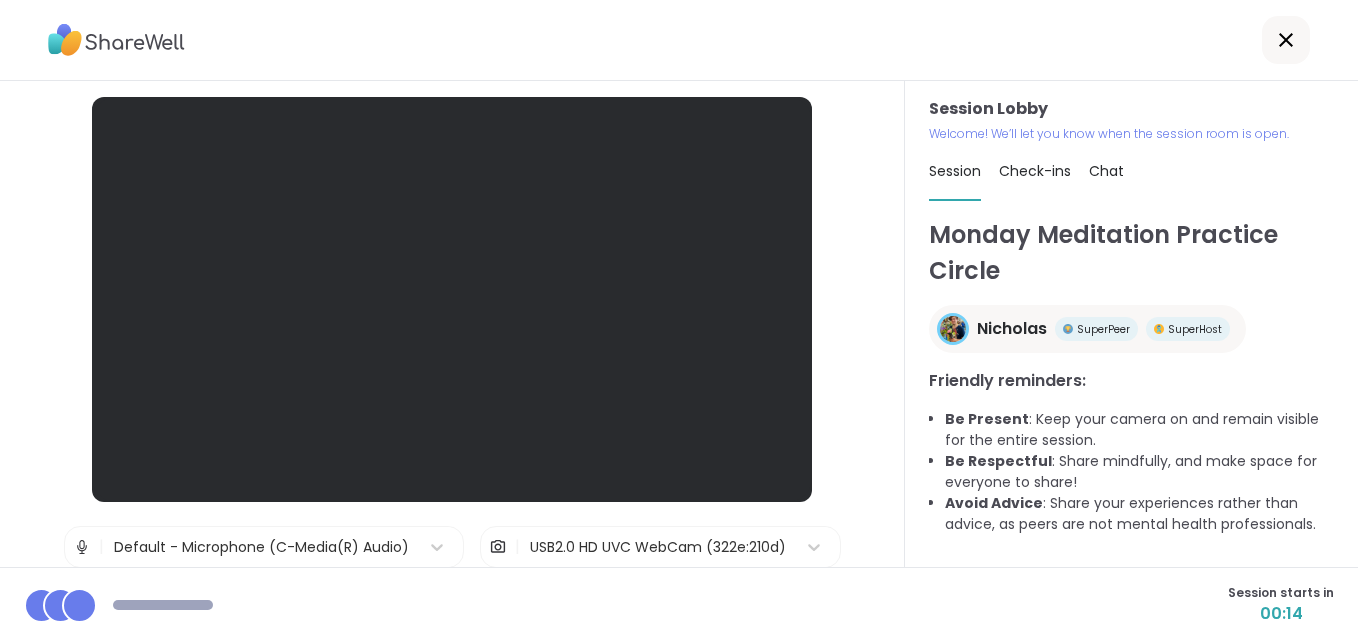 scroll, scrollTop: 0, scrollLeft: 0, axis: both 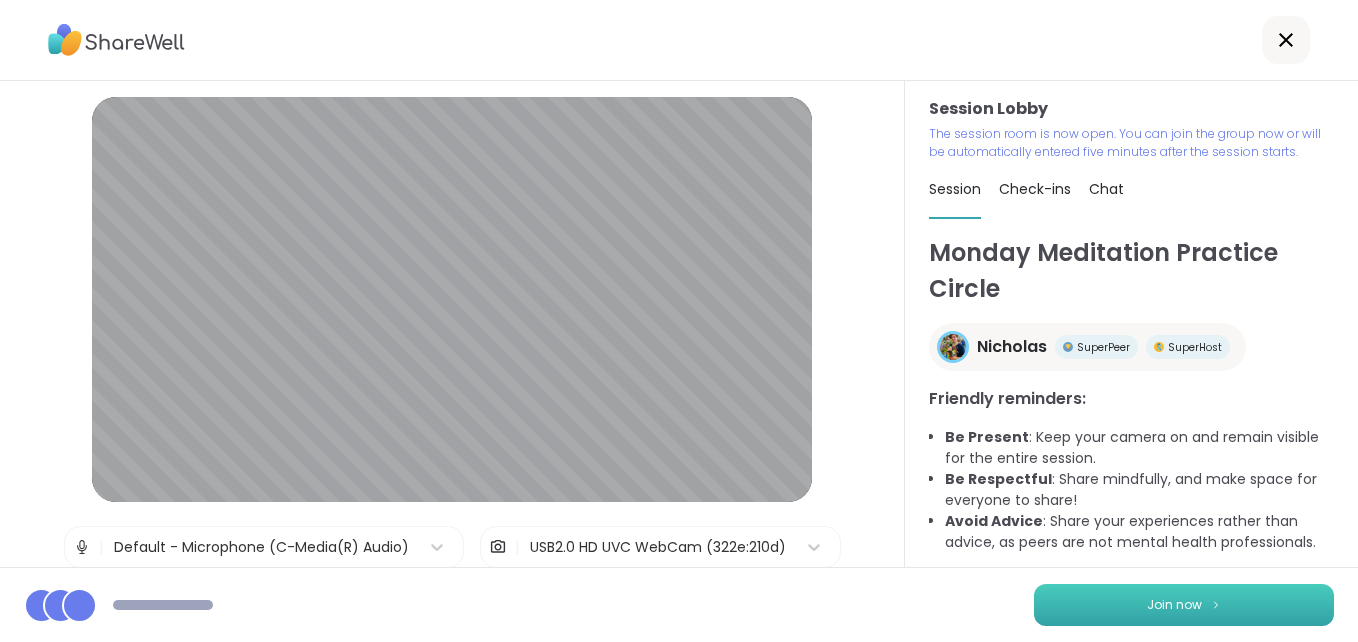 click on "Join now" at bounding box center (1184, 605) 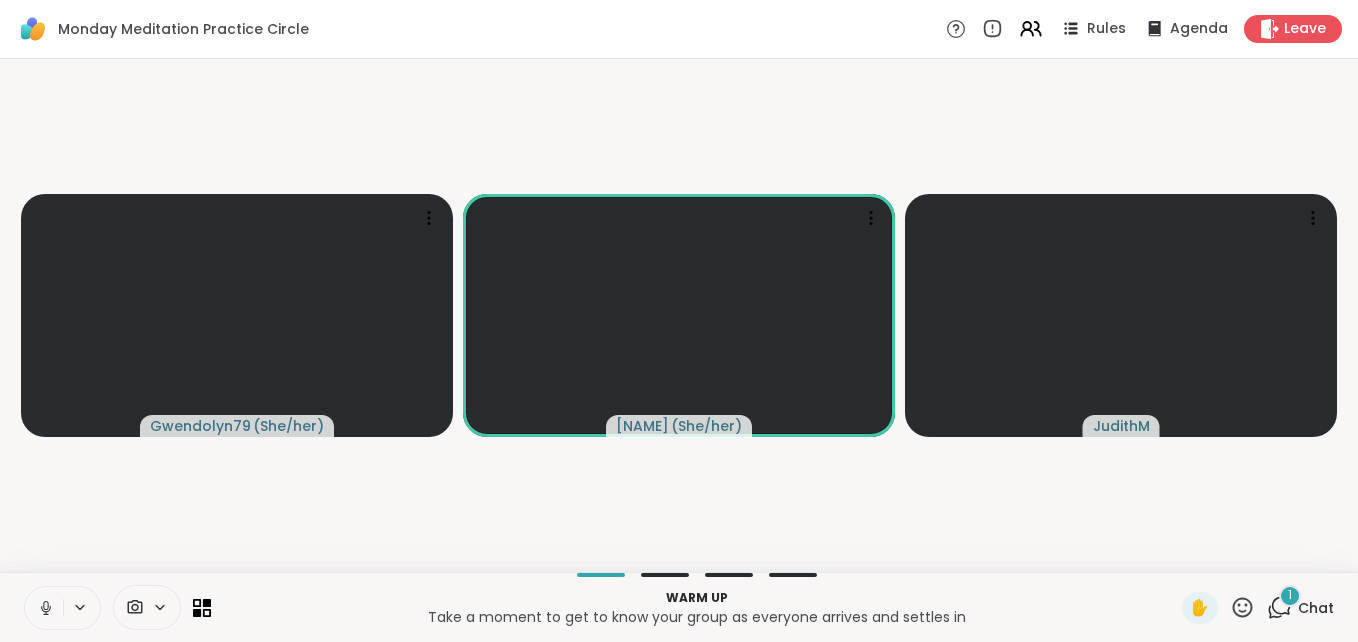 click 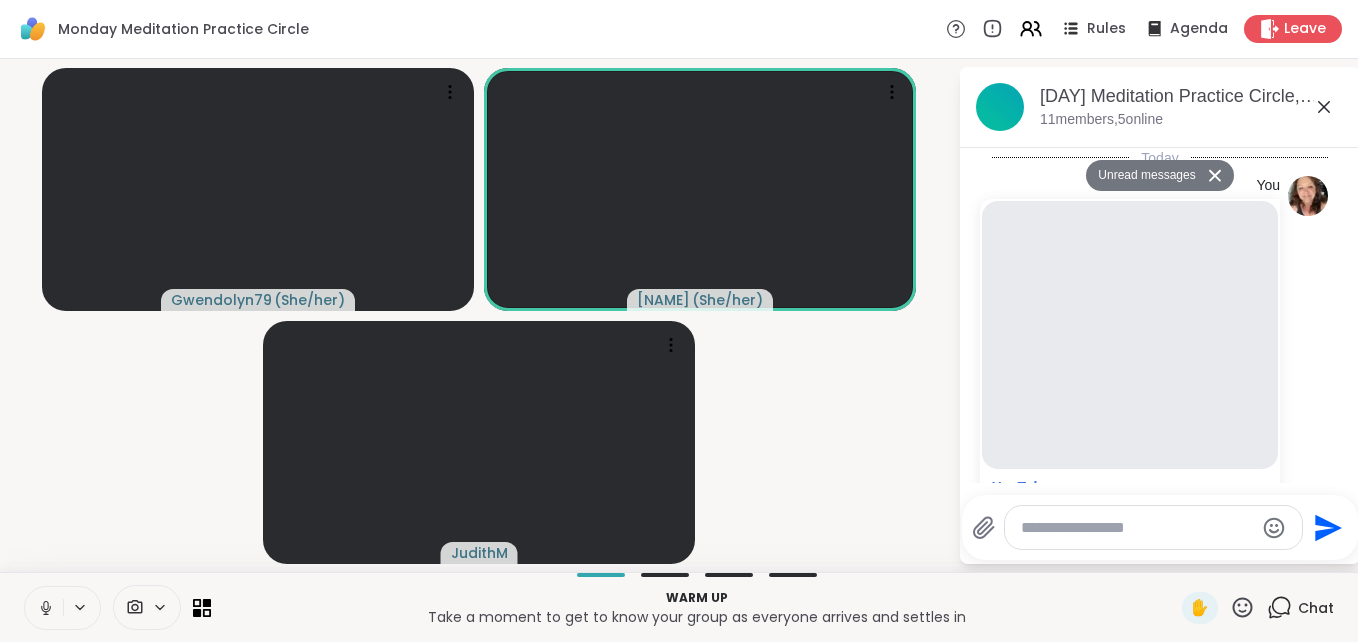 scroll, scrollTop: 1266, scrollLeft: 0, axis: vertical 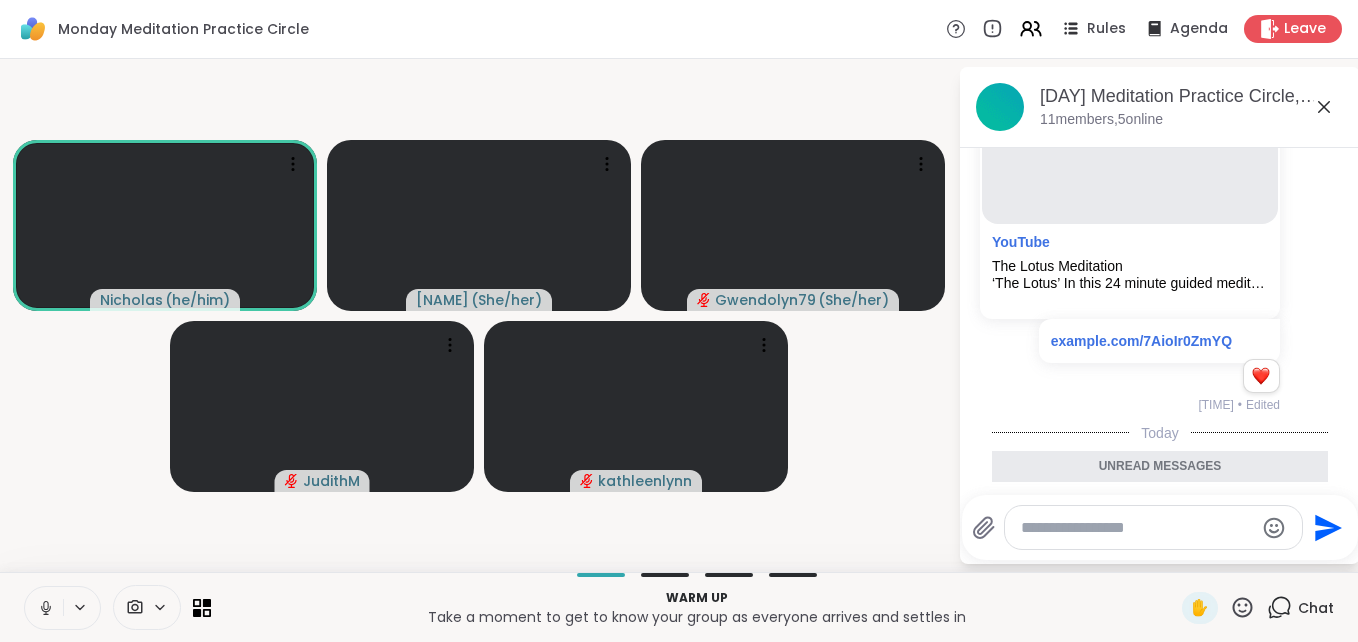click 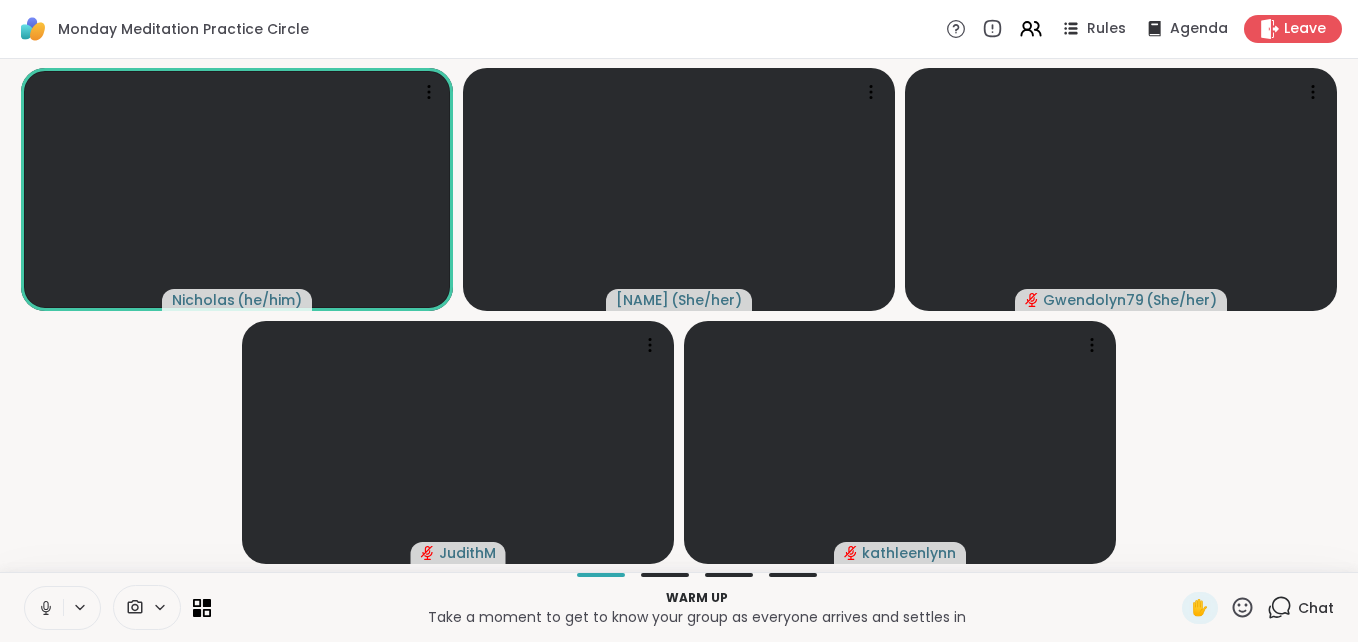 click 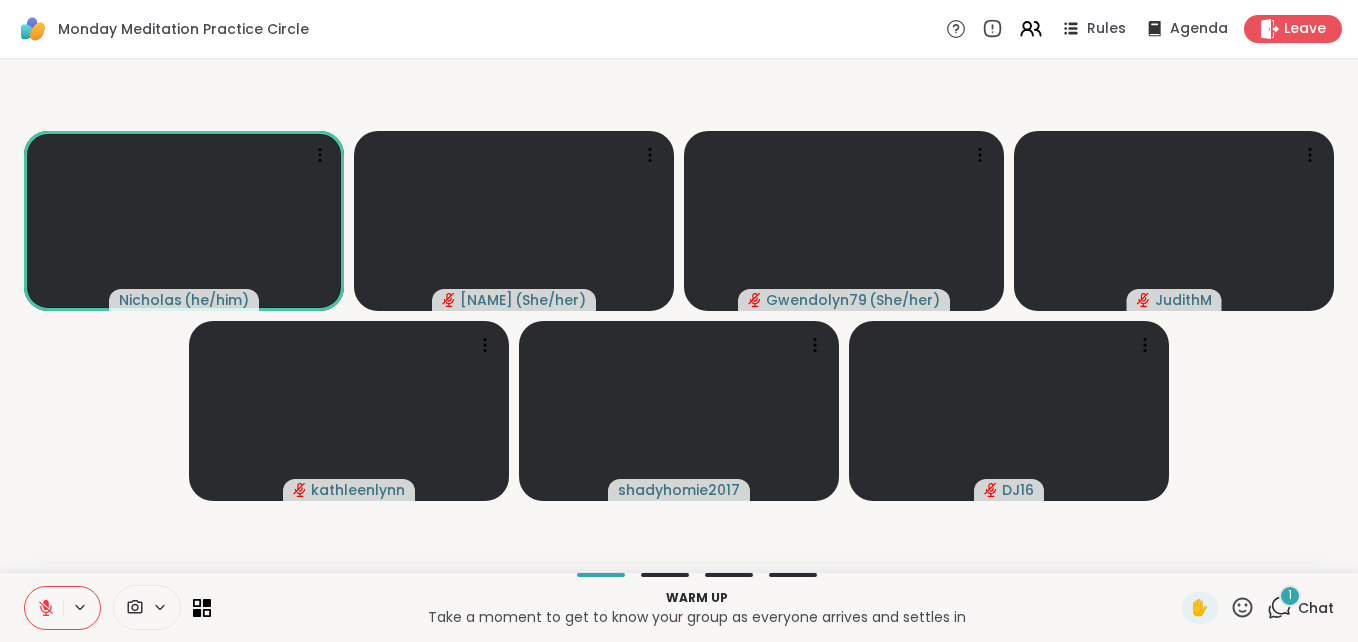 click on "Chat" at bounding box center (1316, 608) 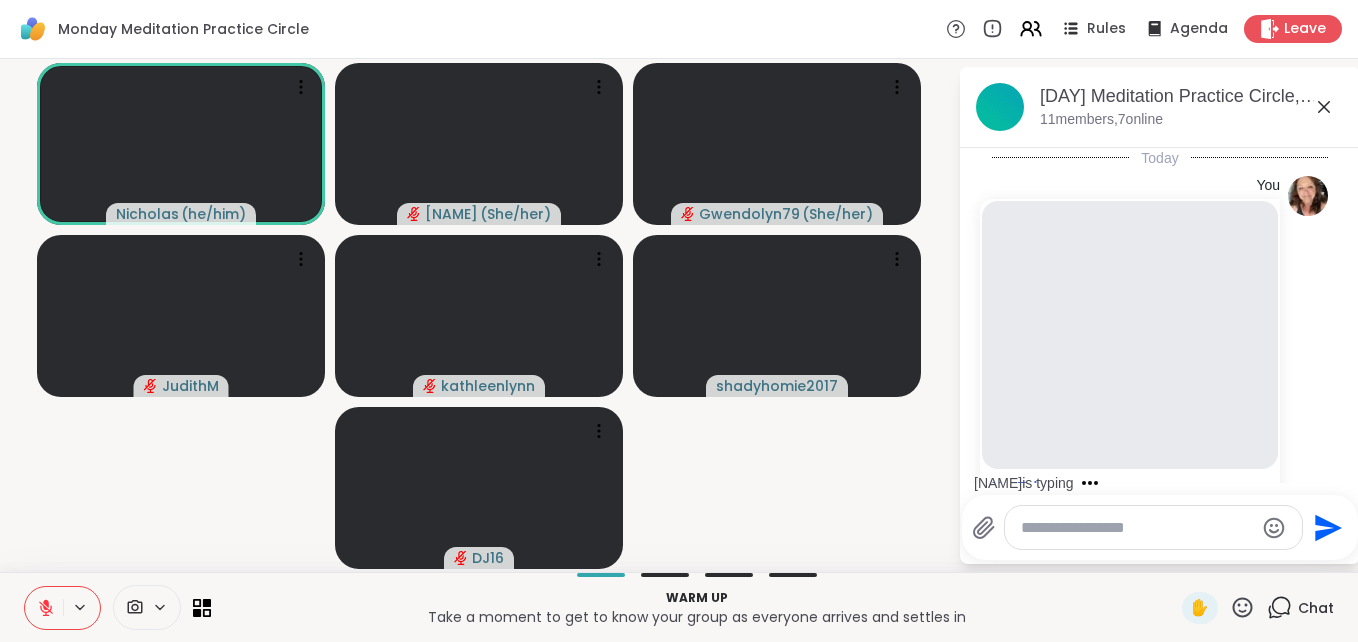 scroll, scrollTop: 1393, scrollLeft: 0, axis: vertical 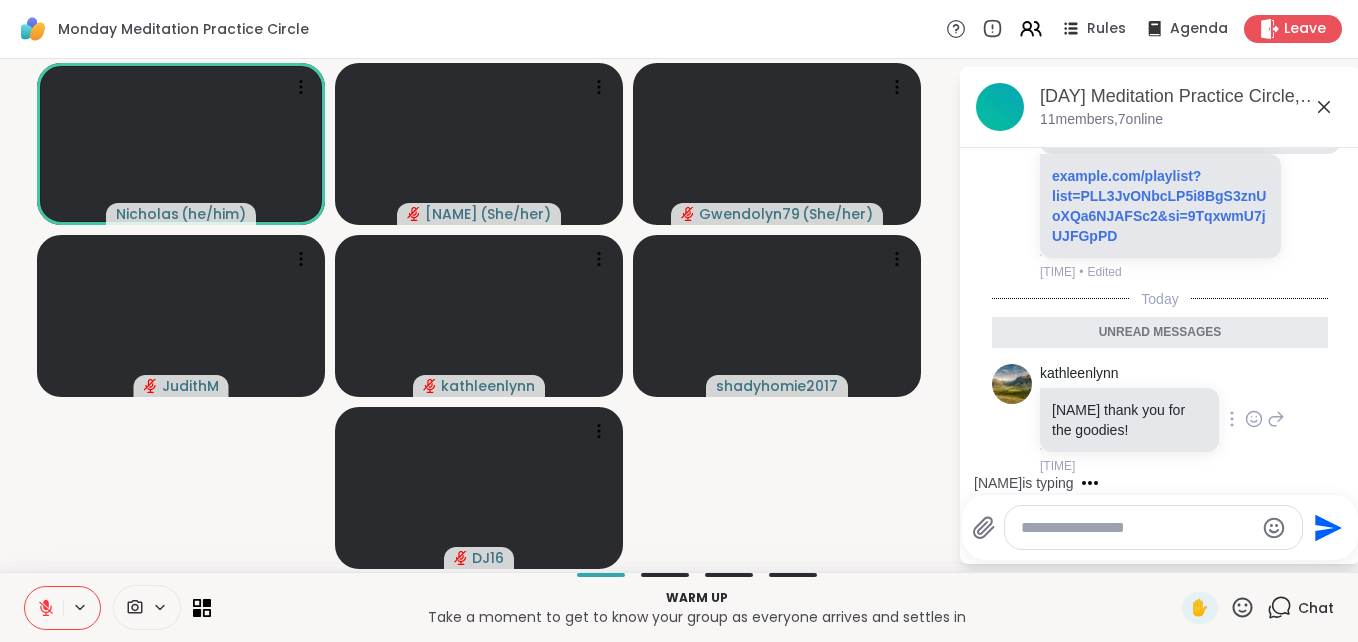 click 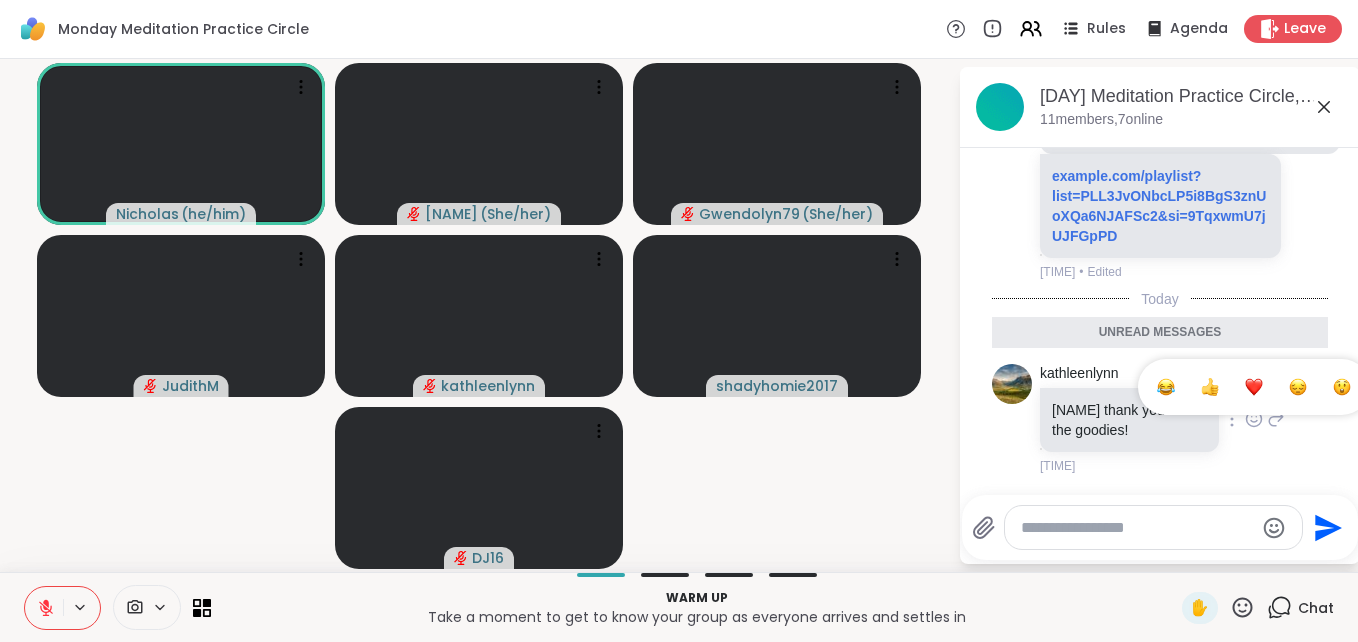 click at bounding box center [1254, 387] 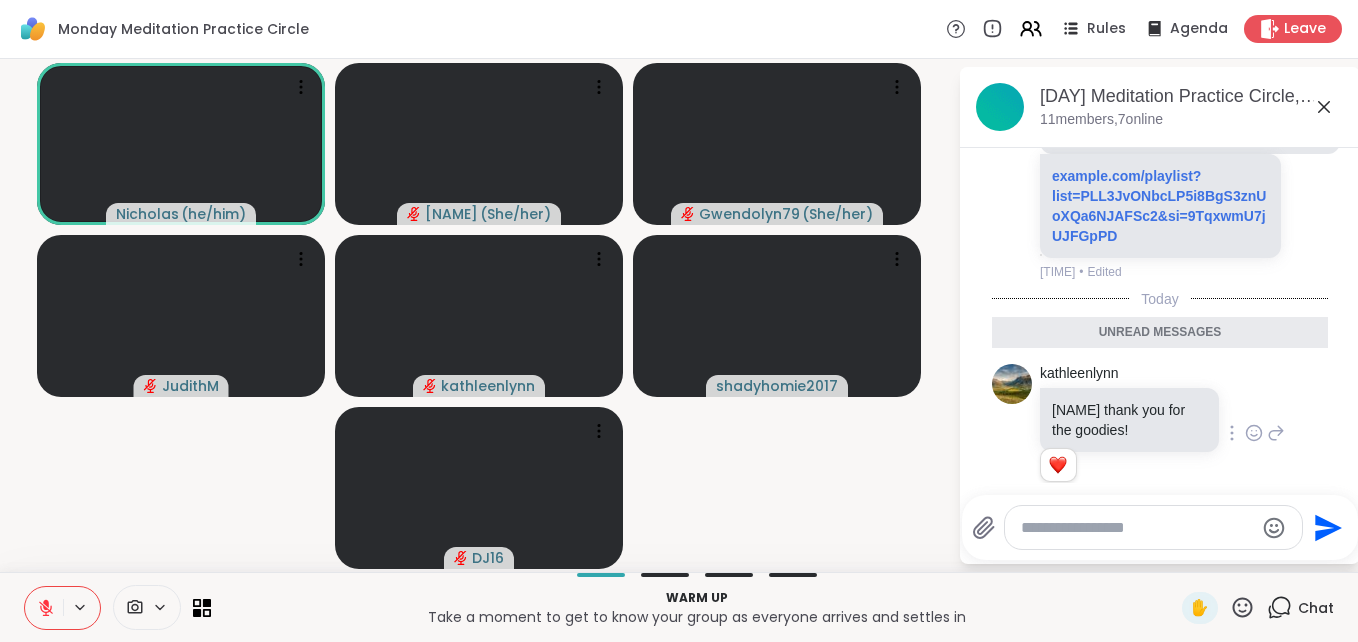 scroll, scrollTop: 1422, scrollLeft: 0, axis: vertical 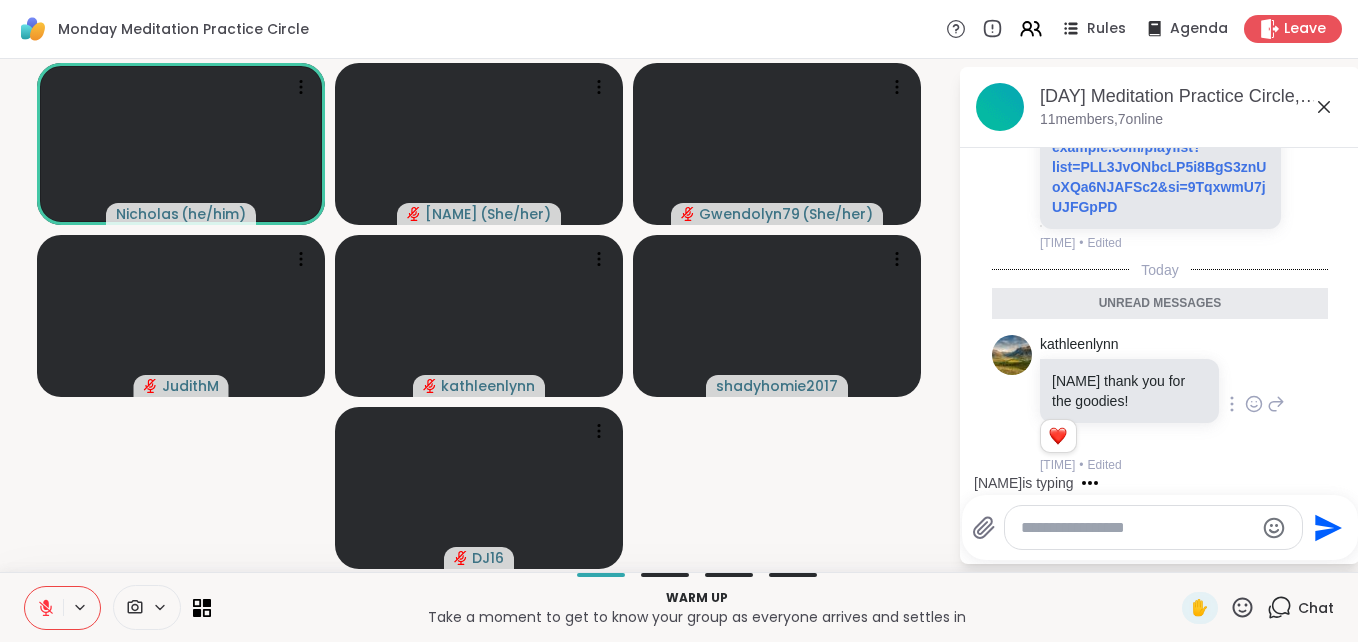 click on "Nicholas ( he/him ) LynnM ( She/her ) Gwendolyn79 ( She/her ) JudithM kathleenlynn shadyhomie2017 DJ16" at bounding box center (479, 315) 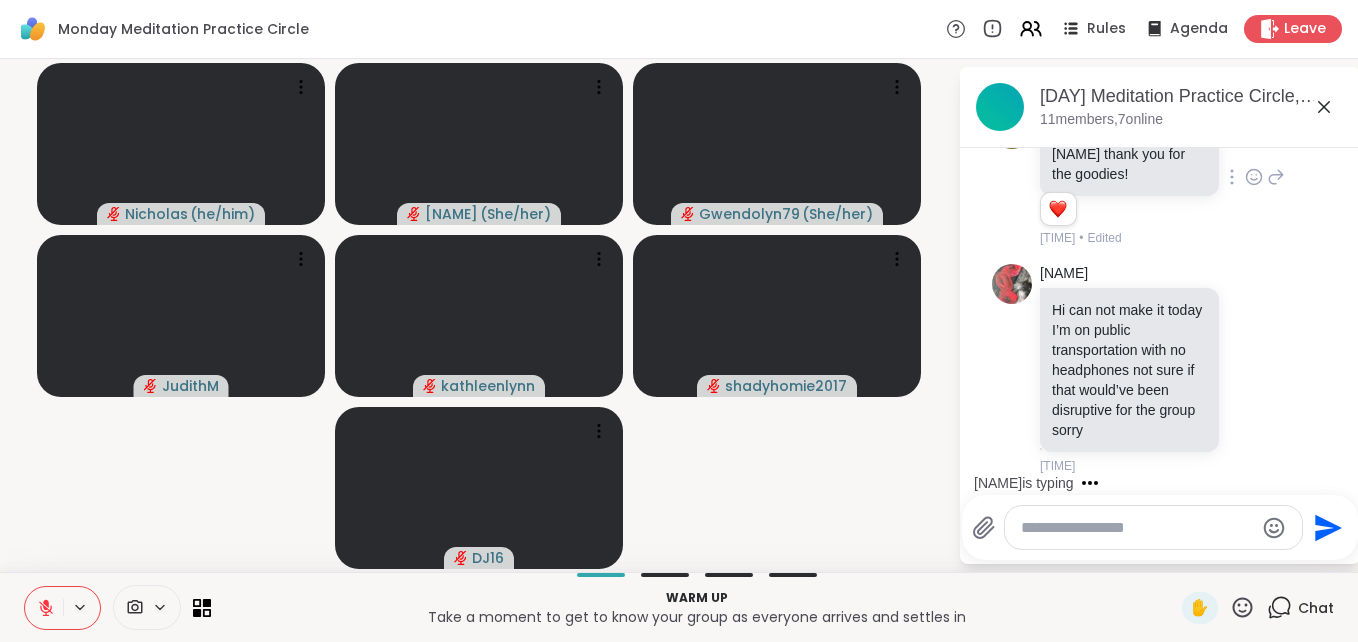 scroll, scrollTop: 1601, scrollLeft: 0, axis: vertical 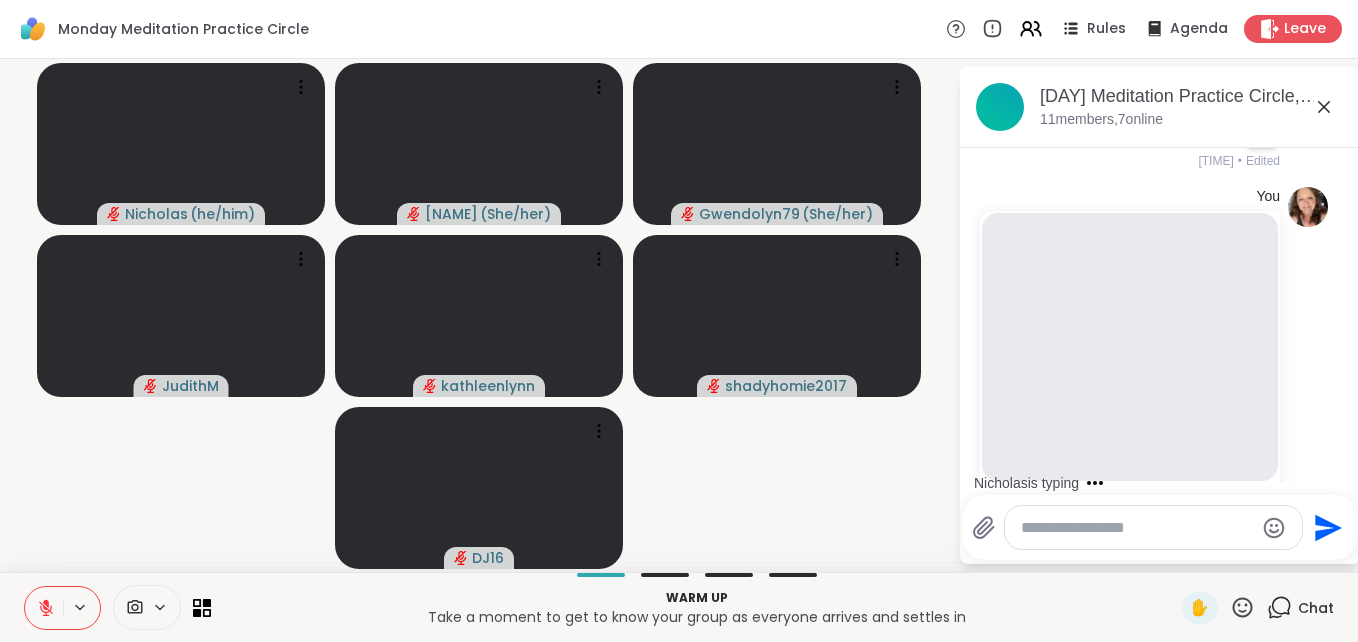 click 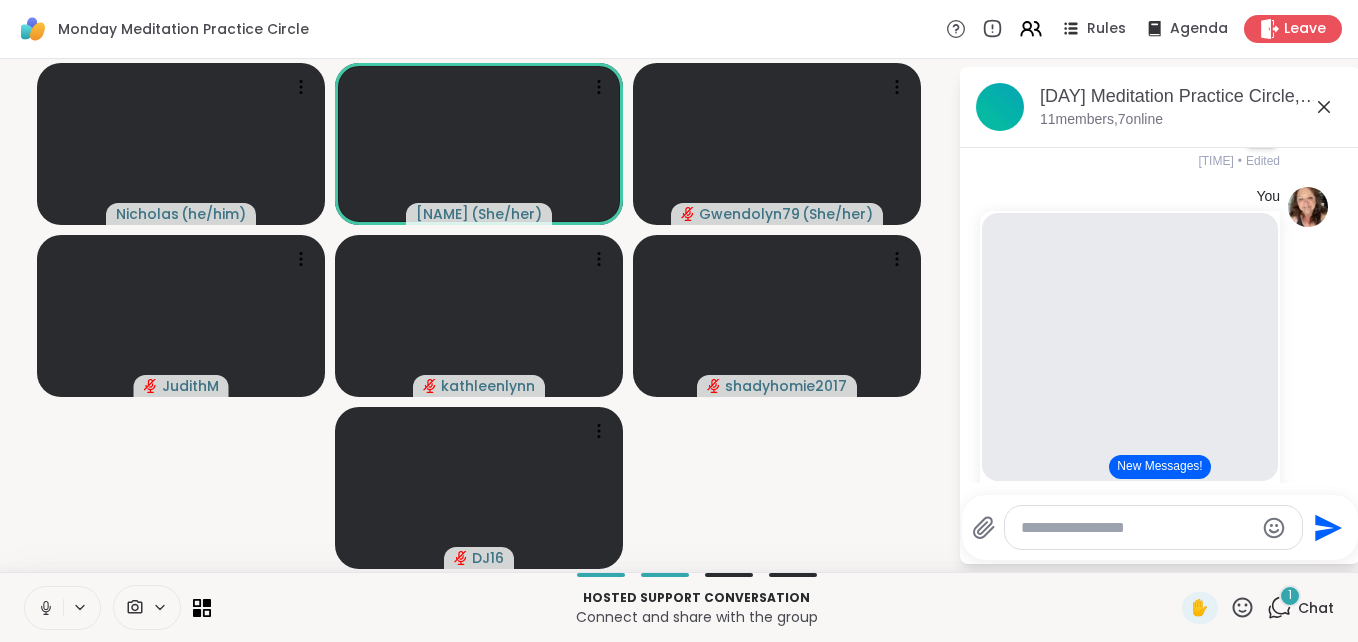 click 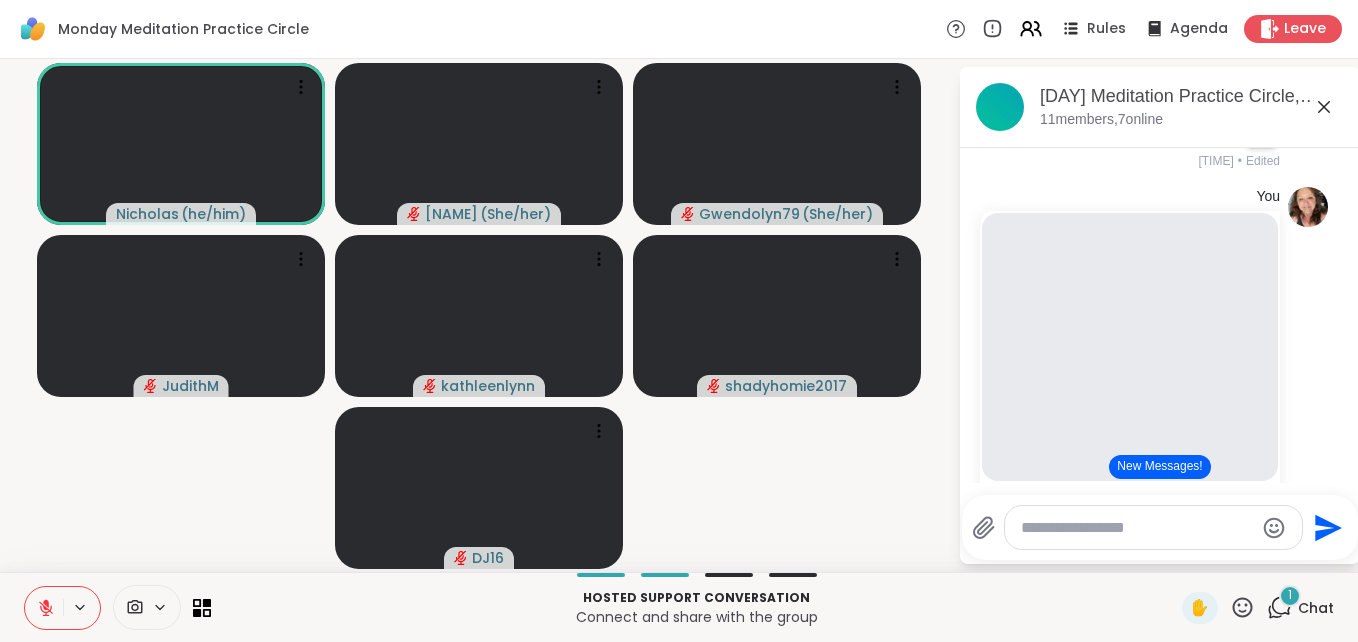 click on "New Messages!" at bounding box center [1159, 467] 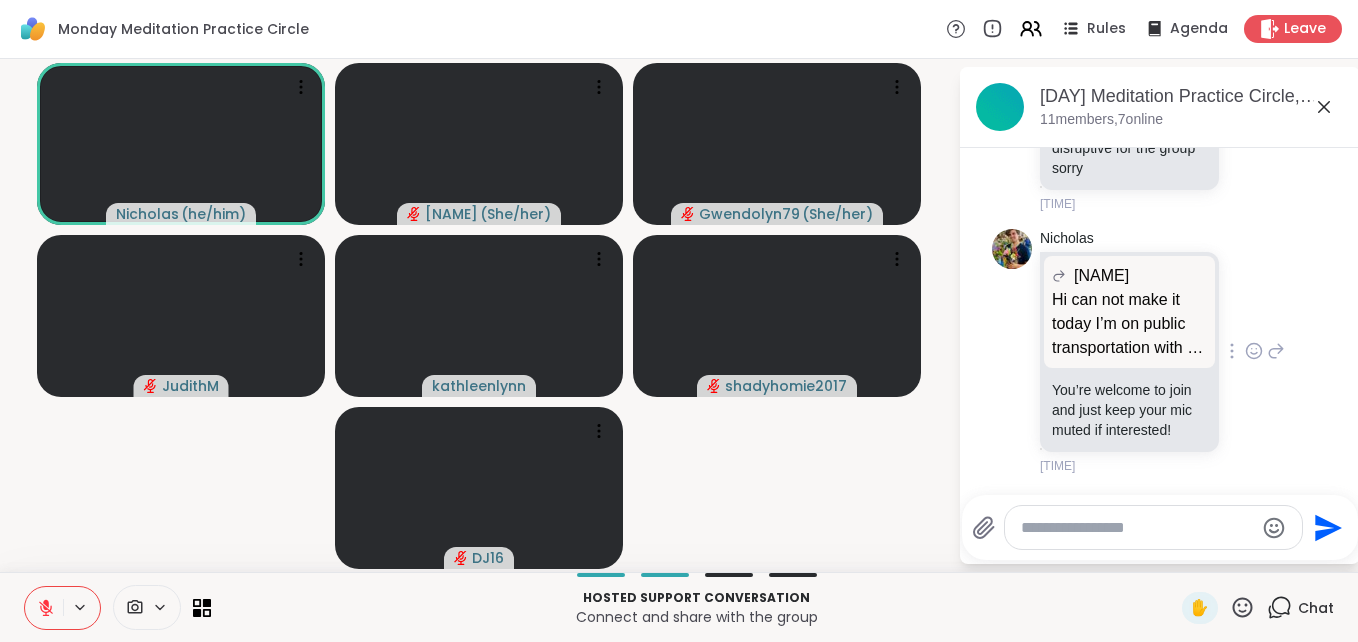 scroll, scrollTop: 1883, scrollLeft: 0, axis: vertical 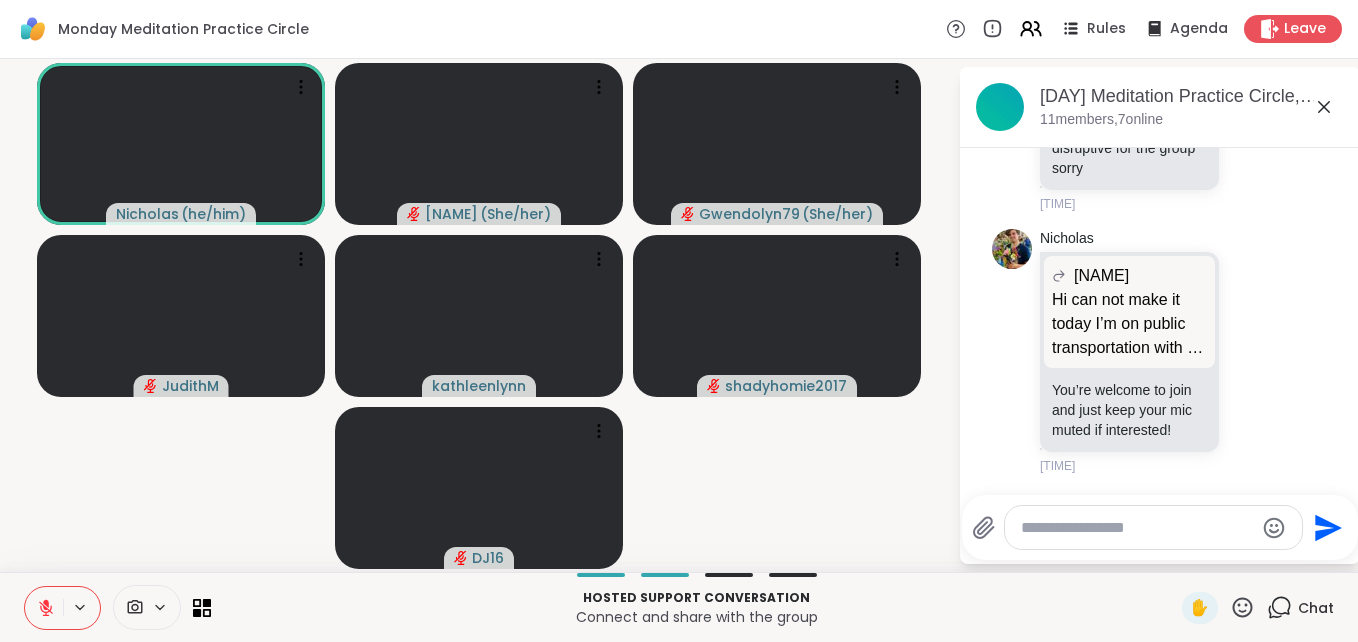 click 